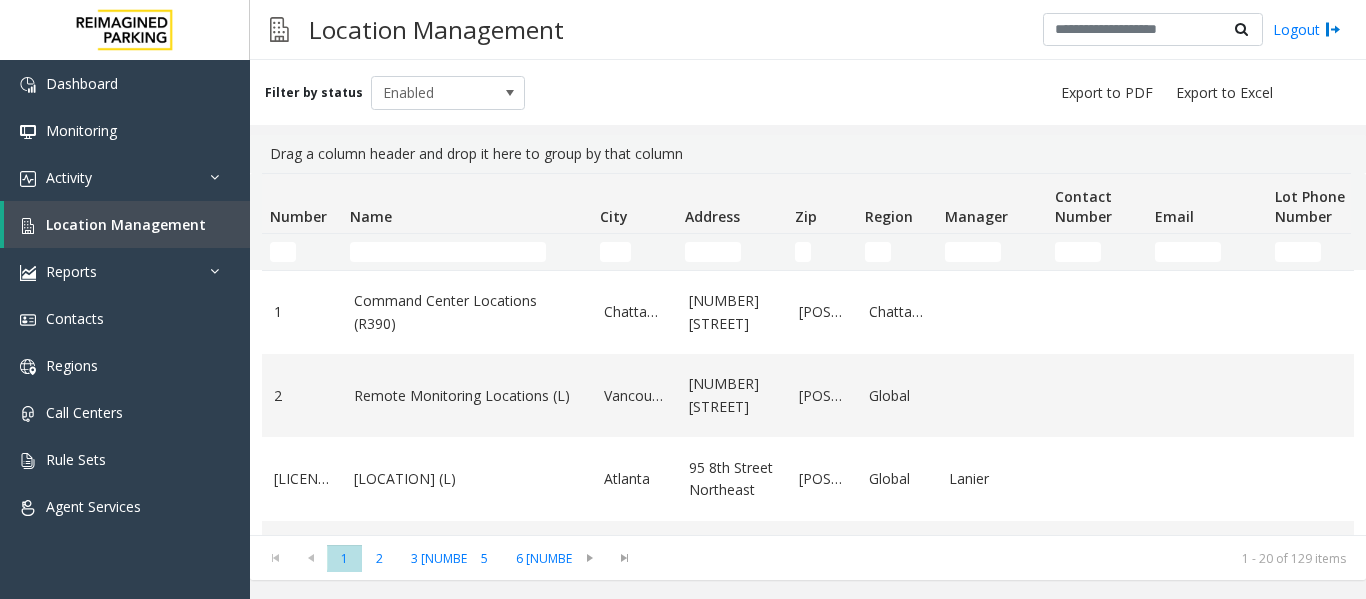 click 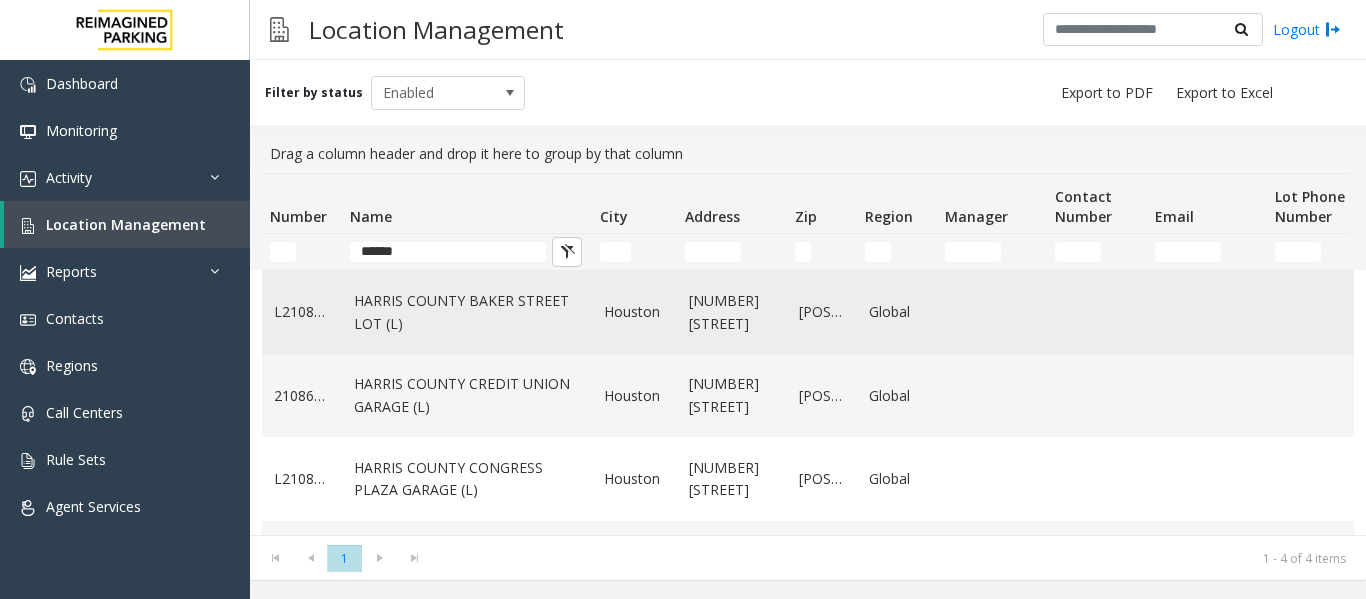 type on "******" 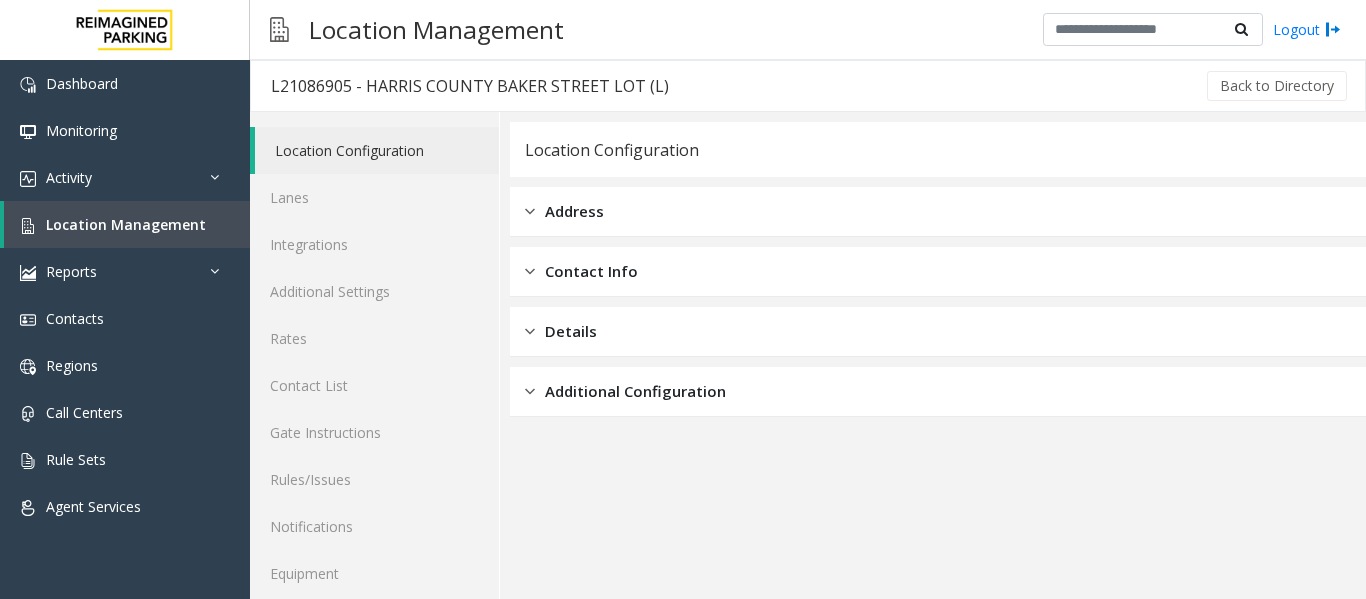 scroll, scrollTop: 60, scrollLeft: 0, axis: vertical 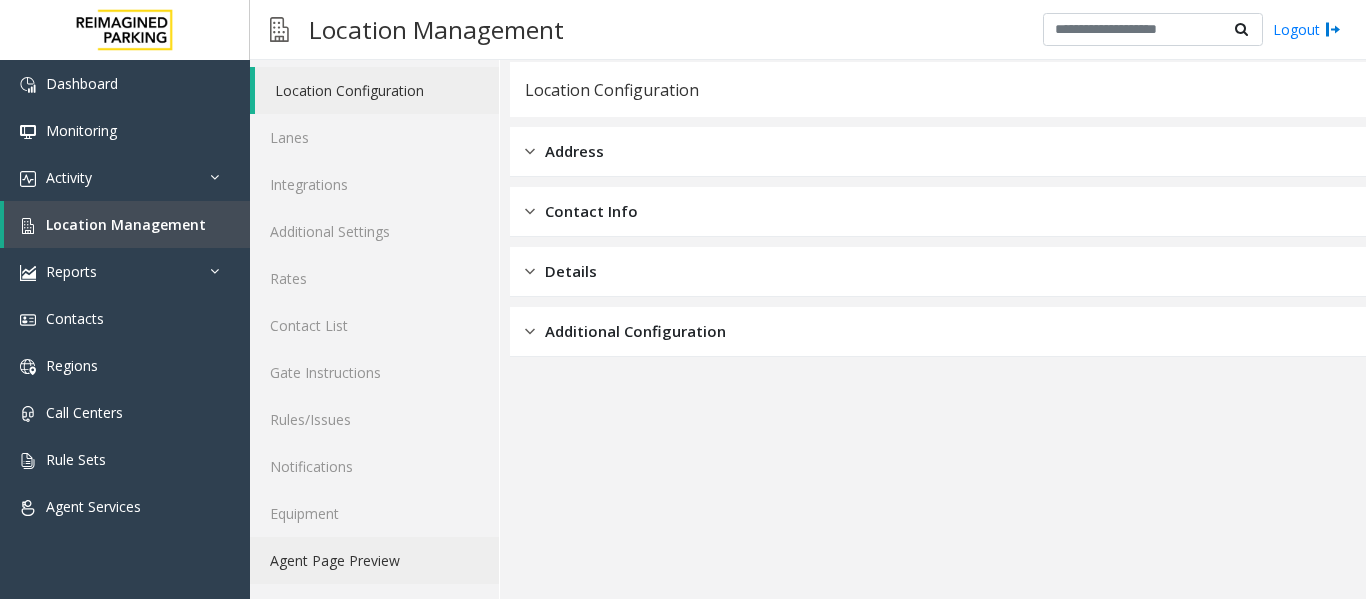 click on "Agent Page Preview" 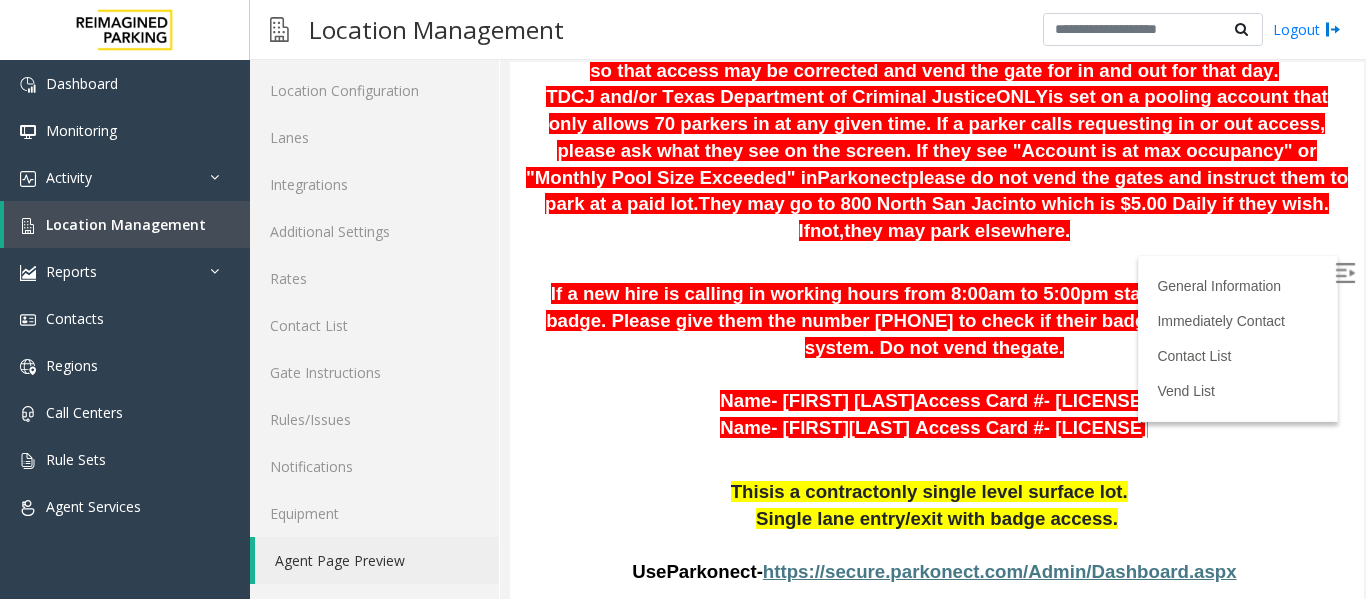 scroll, scrollTop: 1200, scrollLeft: 0, axis: vertical 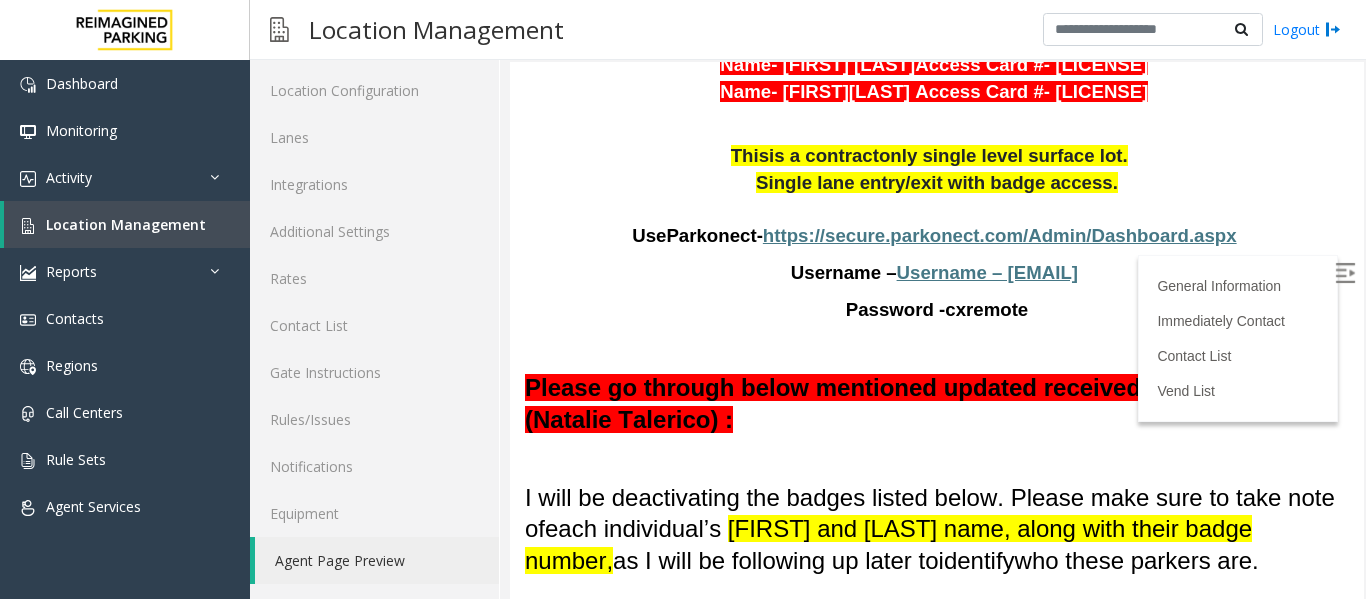 click on "https://secure.parkonect.com/Admin/Dashboard.aspx" at bounding box center (1000, 235) 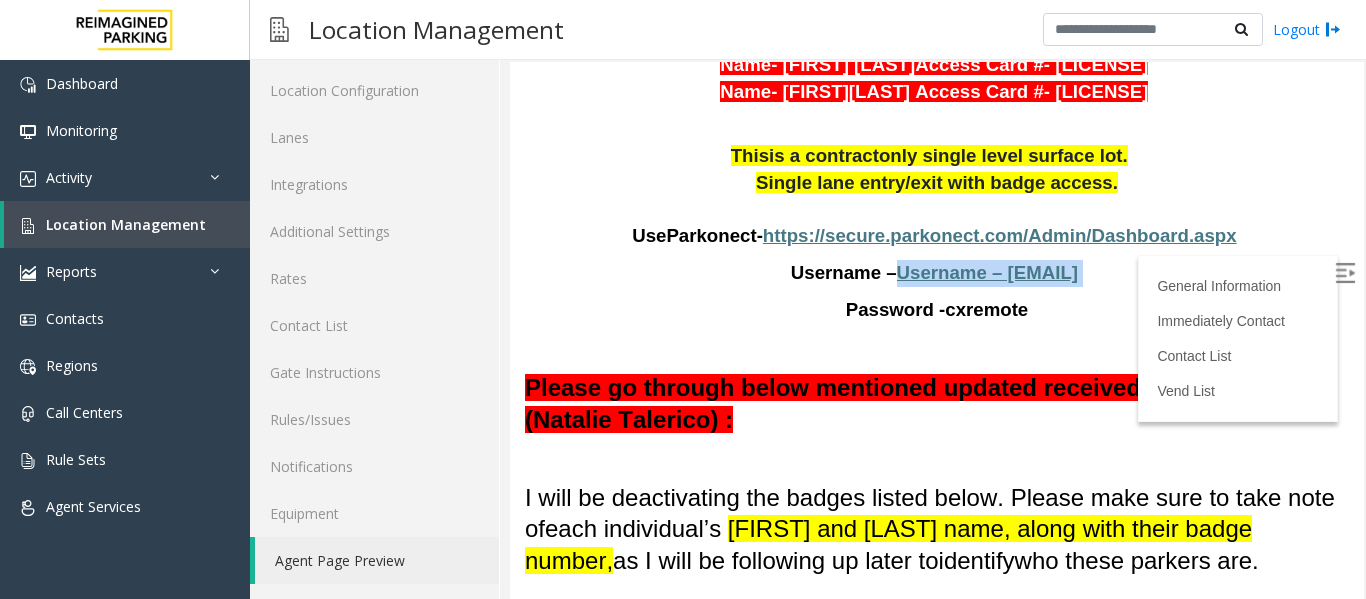 drag, startPoint x: 1076, startPoint y: 241, endPoint x: 882, endPoint y: 245, distance: 194.04123 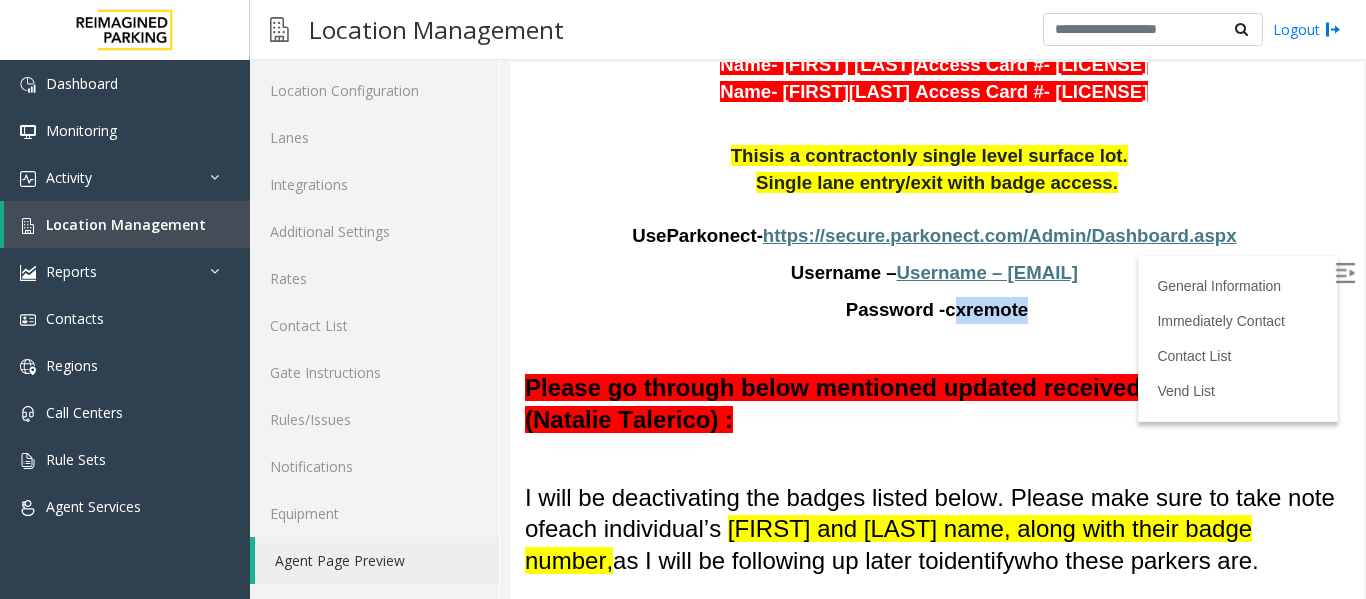 drag, startPoint x: 934, startPoint y: 282, endPoint x: 1002, endPoint y: 275, distance: 68.359344 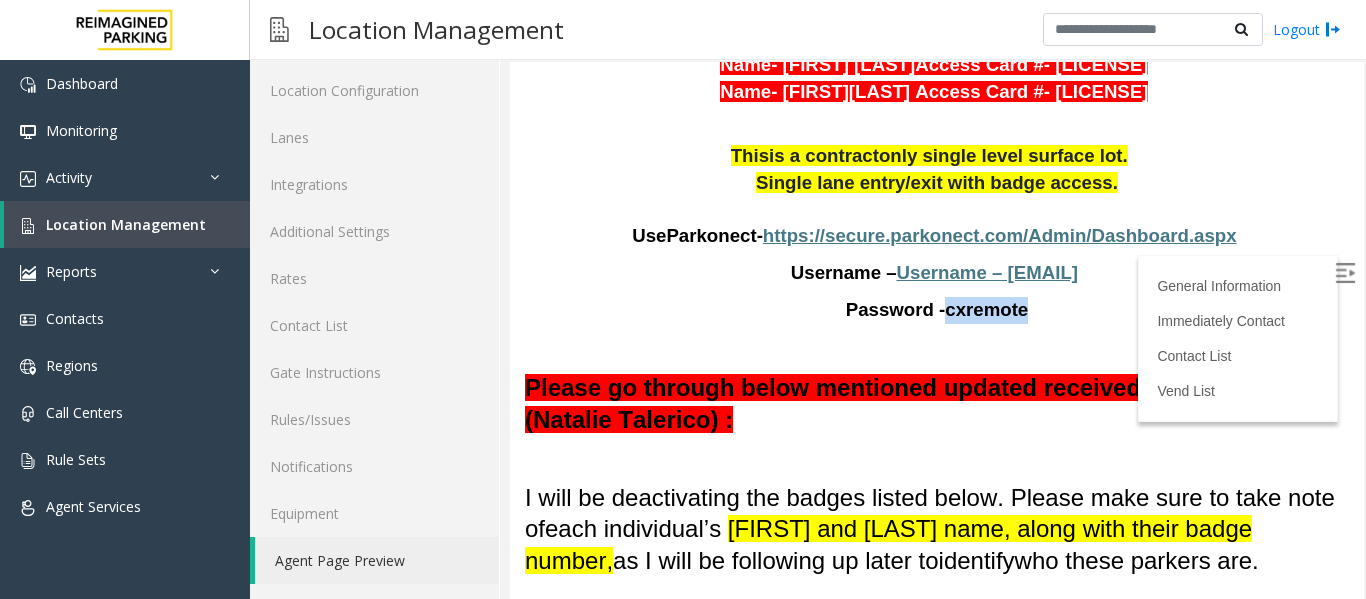 drag, startPoint x: 1025, startPoint y: 274, endPoint x: 929, endPoint y: 280, distance: 96.18732 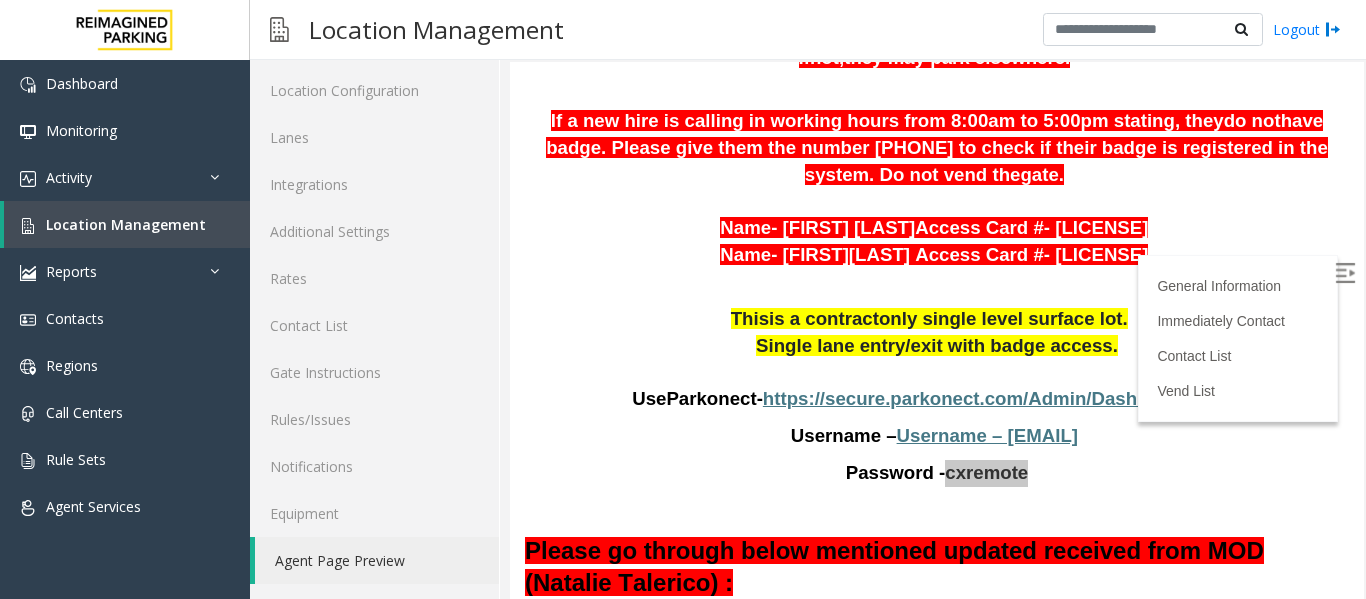 scroll, scrollTop: 1300, scrollLeft: 0, axis: vertical 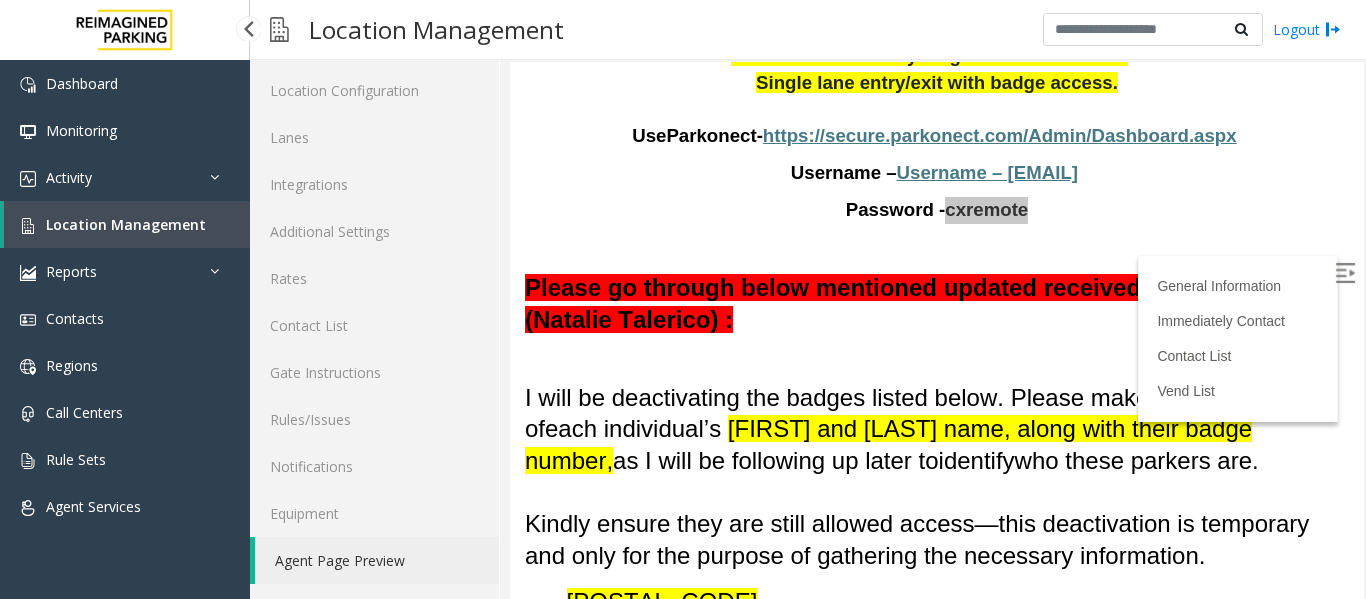 click on "Location Management" at bounding box center (127, 224) 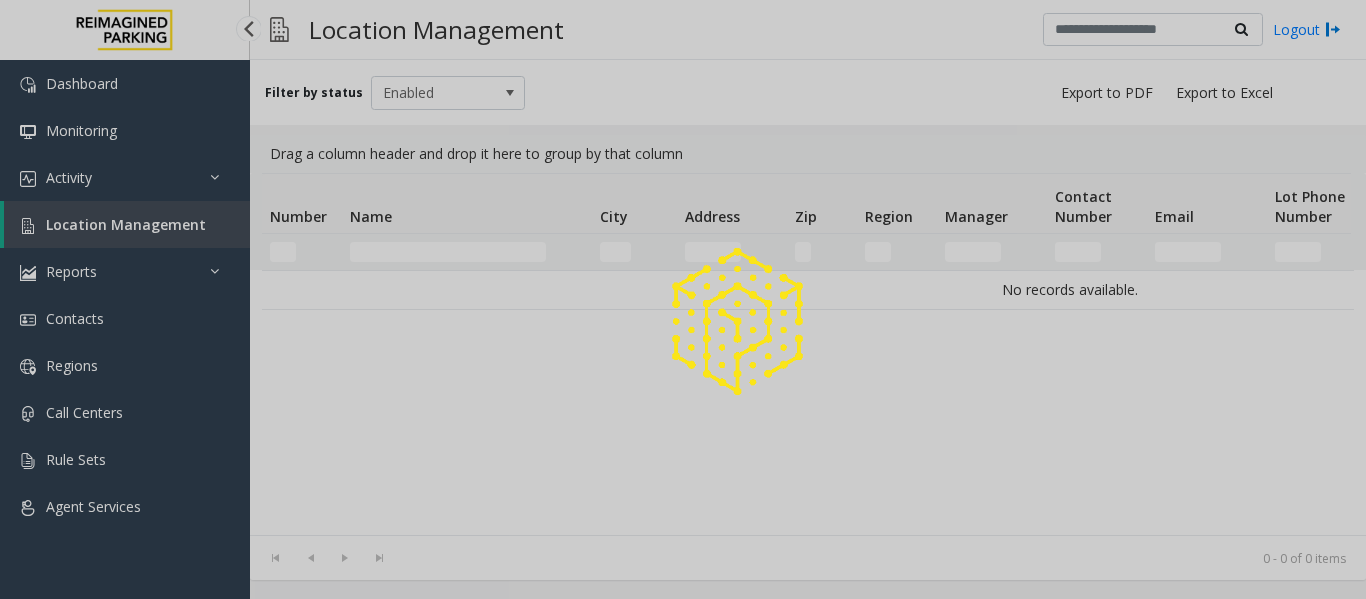 scroll, scrollTop: 0, scrollLeft: 0, axis: both 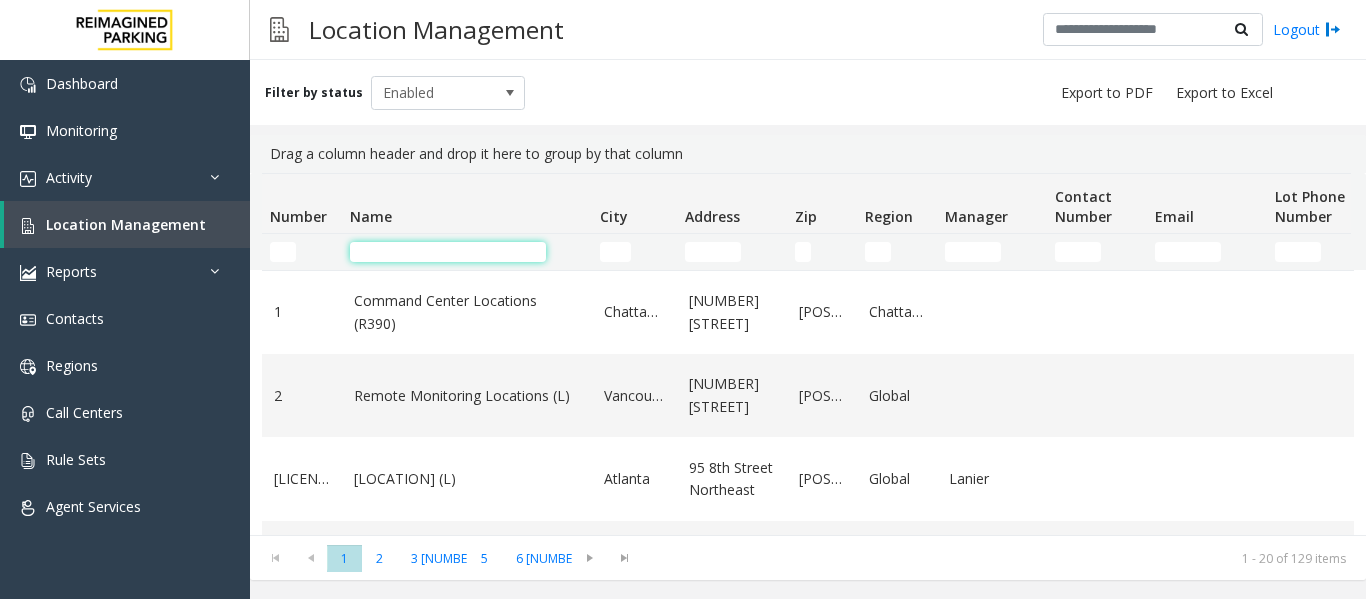 click 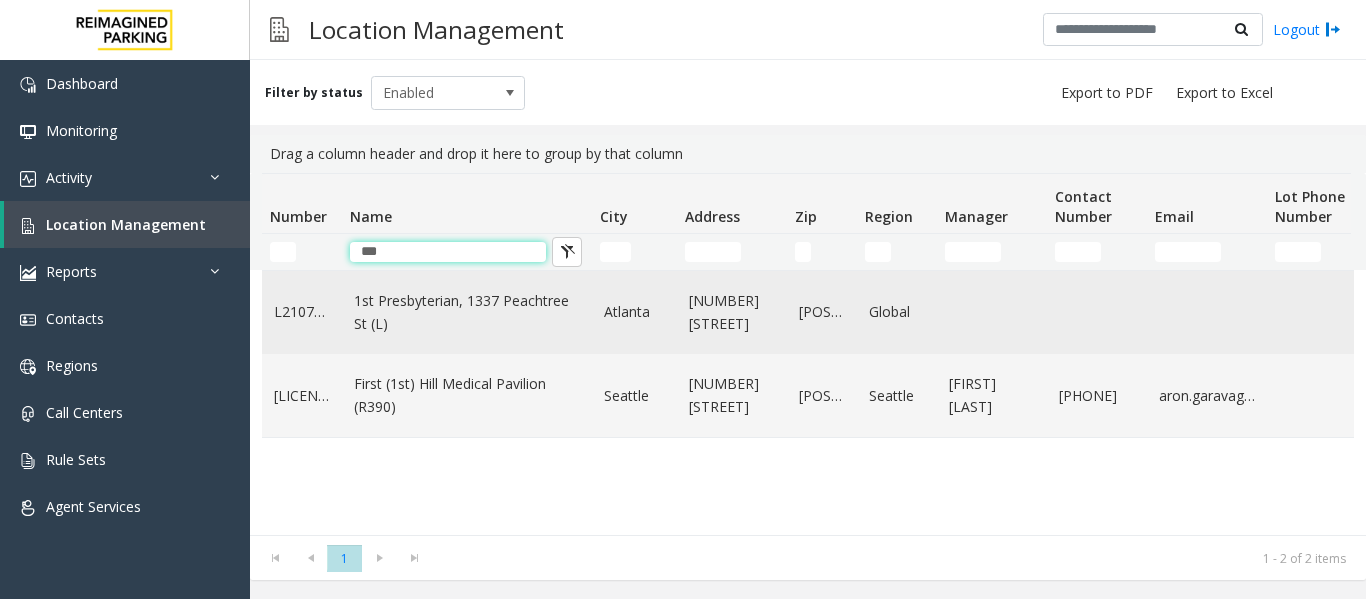 type on "***" 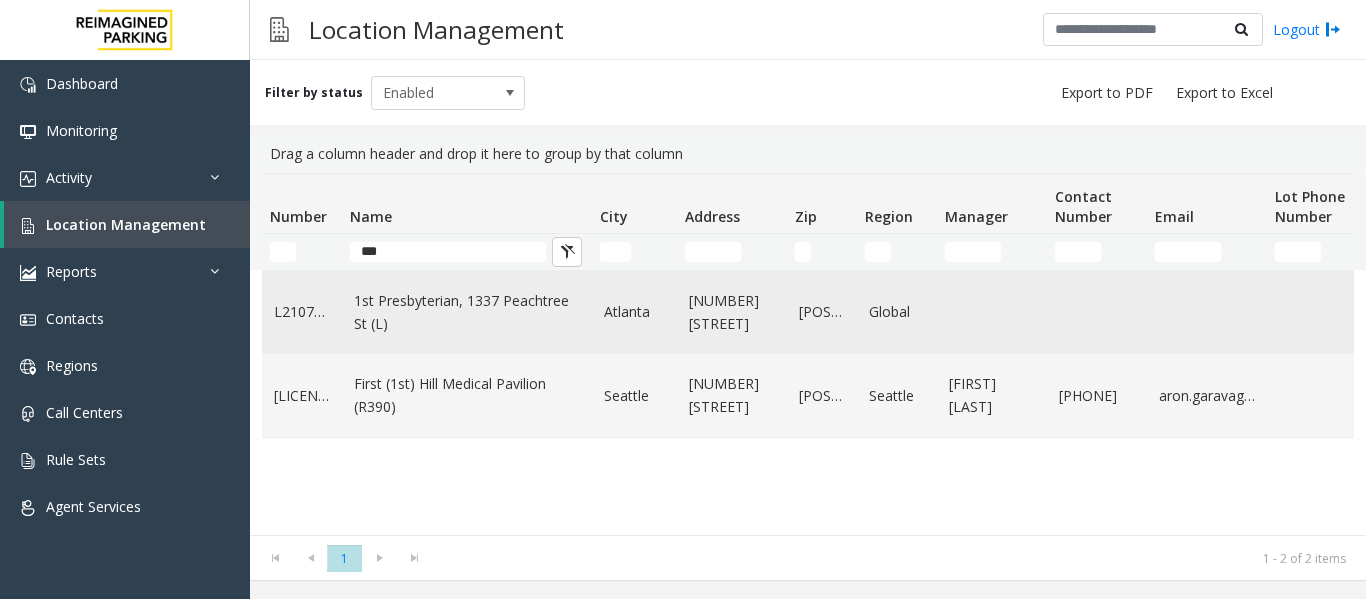click on "1st Presbyterian, 1337 Peachtree St (L)" 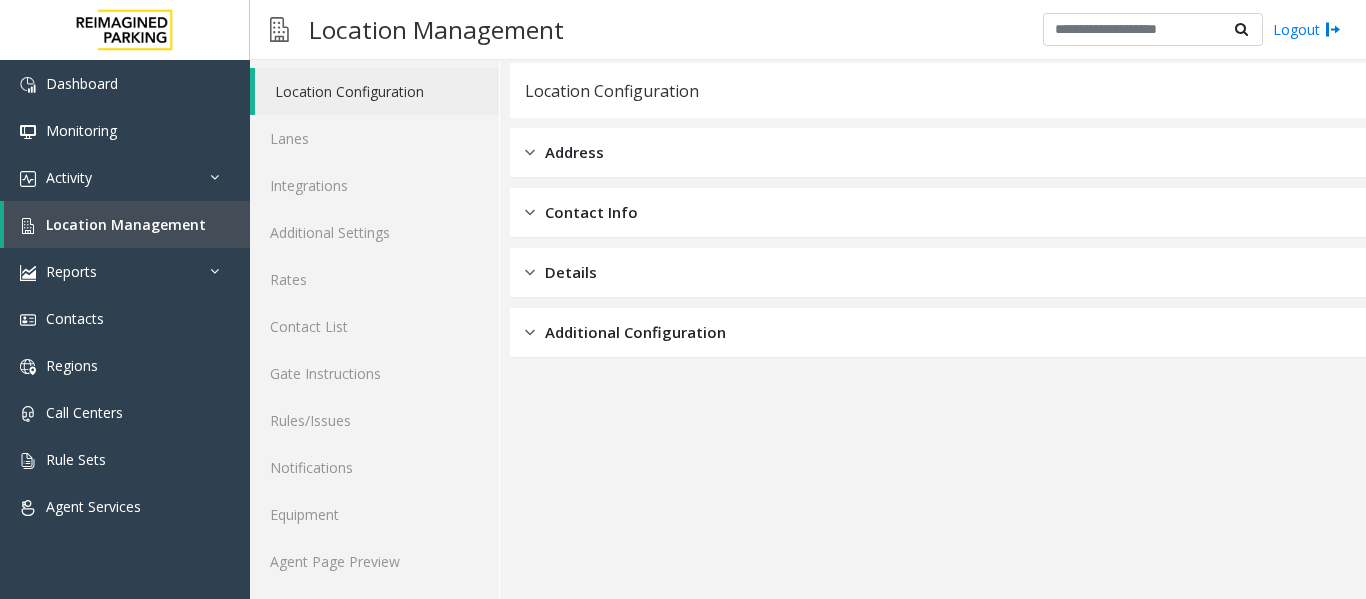 scroll, scrollTop: 60, scrollLeft: 0, axis: vertical 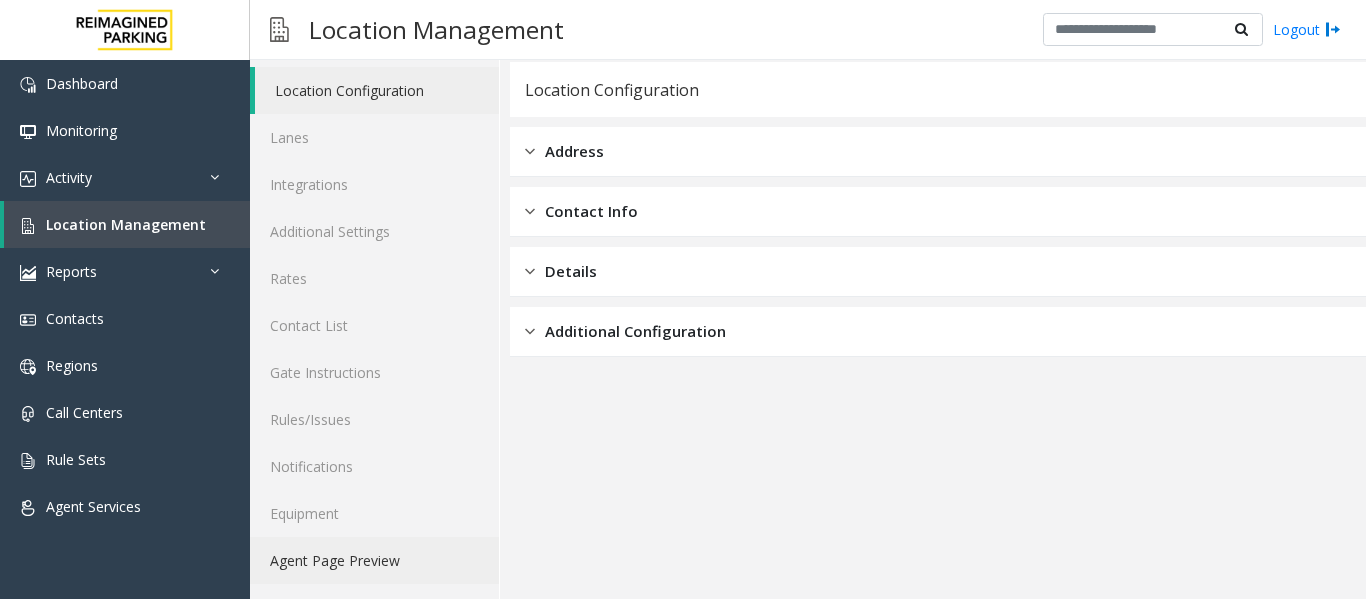 click on "Agent Page Preview" 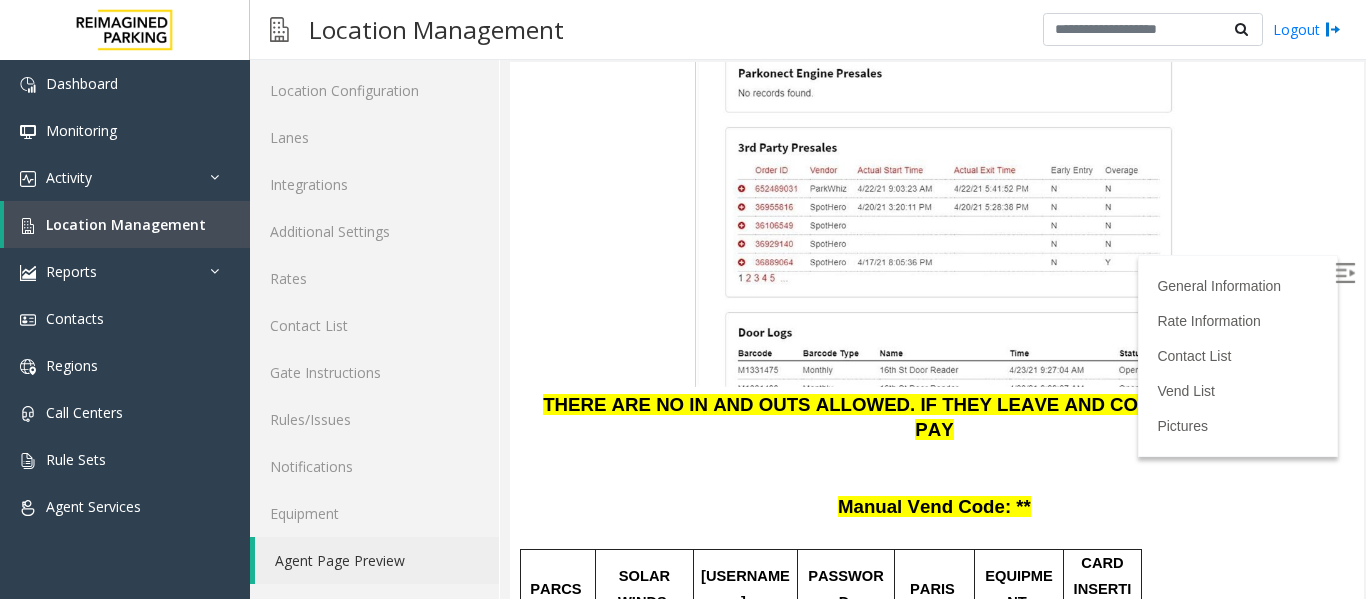 scroll, scrollTop: 2500, scrollLeft: 0, axis: vertical 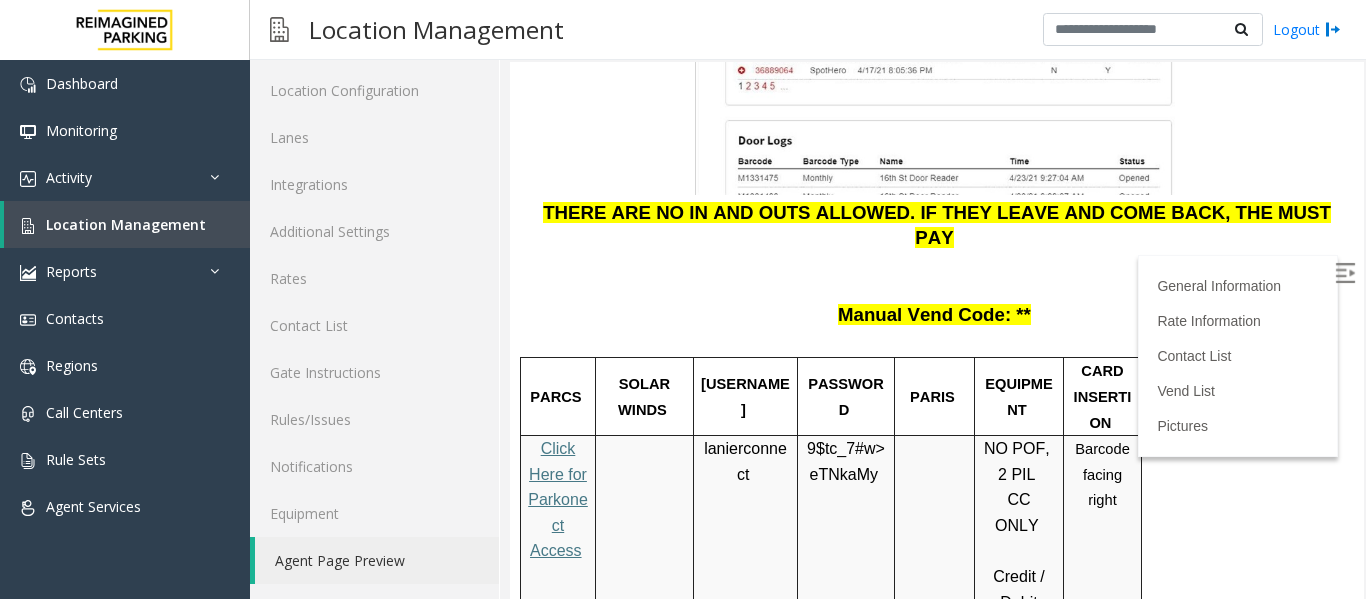 click on "Click Here for Parkonect Access" at bounding box center [558, 499] 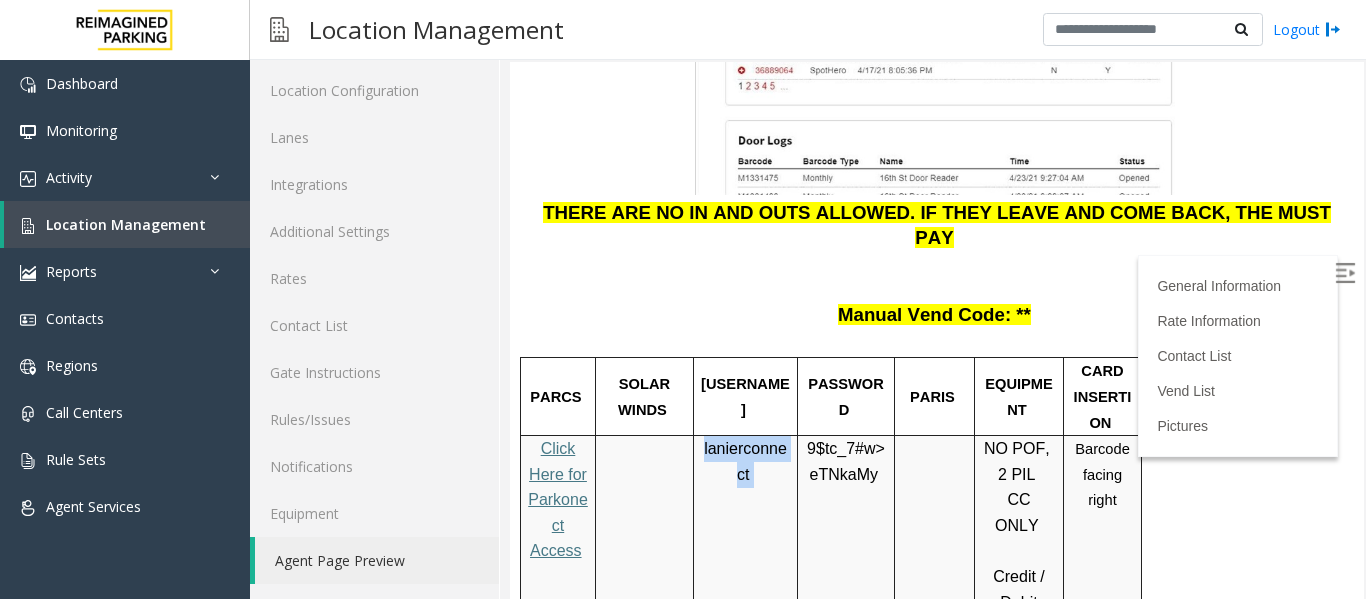 click on "lanierconnect" at bounding box center [745, 462] 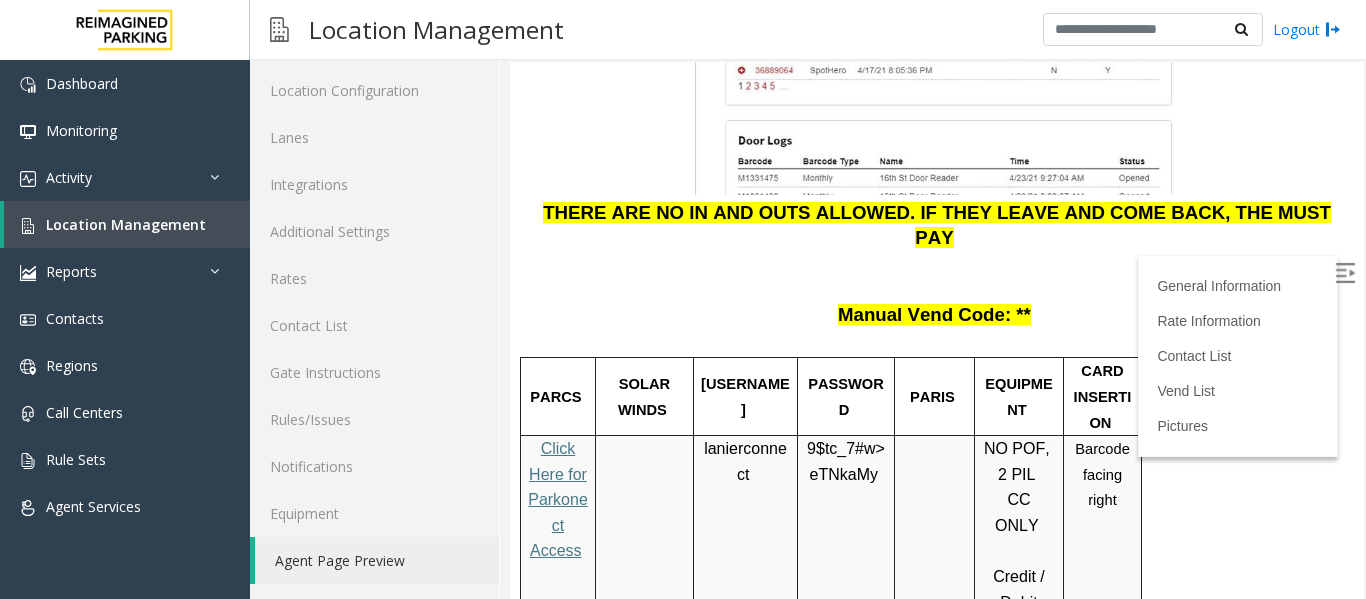 click on "9$tc_7#w>" at bounding box center [846, 448] 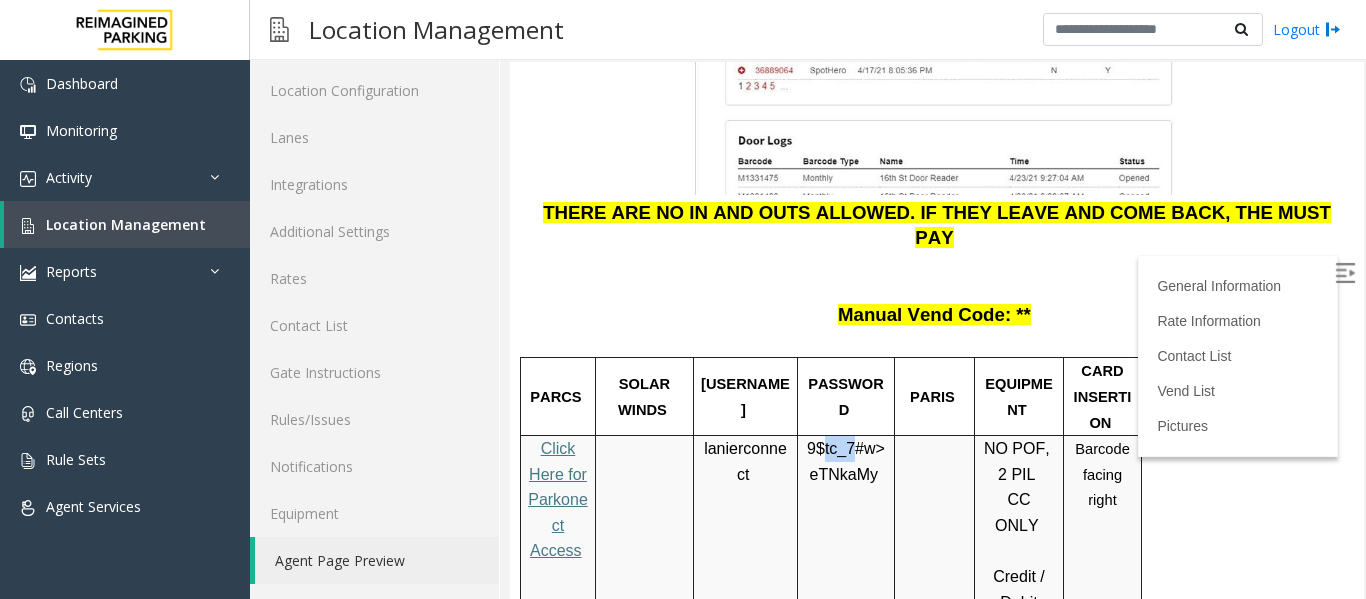 click on "9$tc_7#w>" at bounding box center [846, 448] 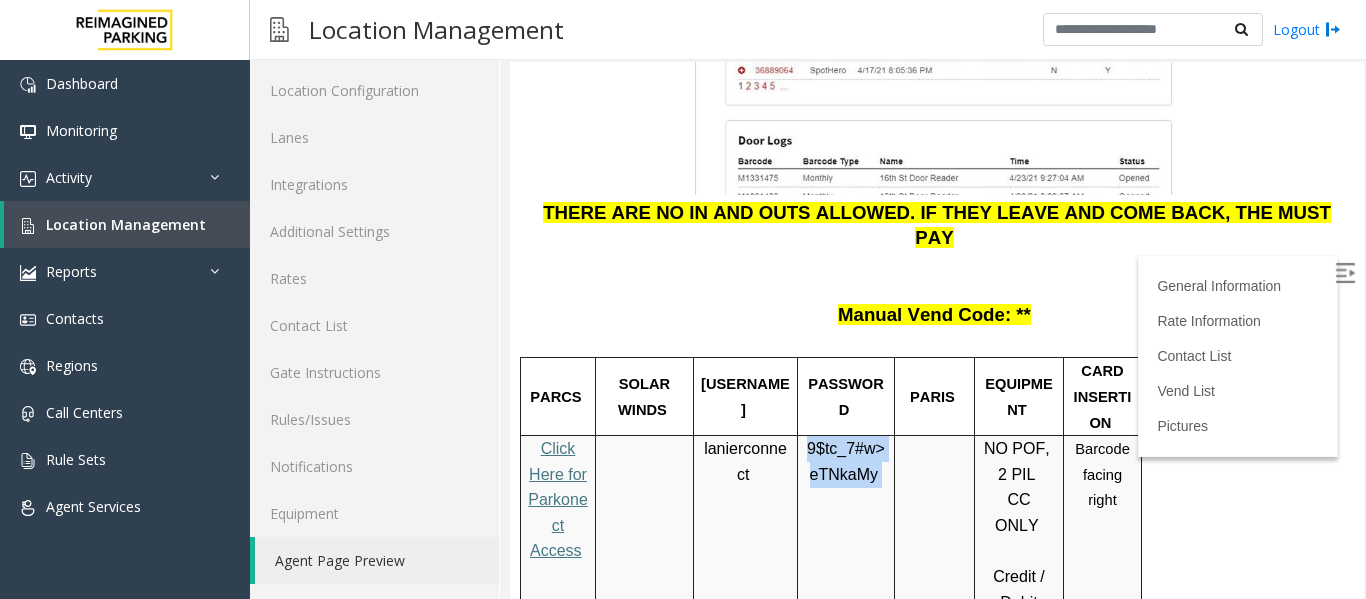 click on "9$tc_7#w>" at bounding box center (846, 448) 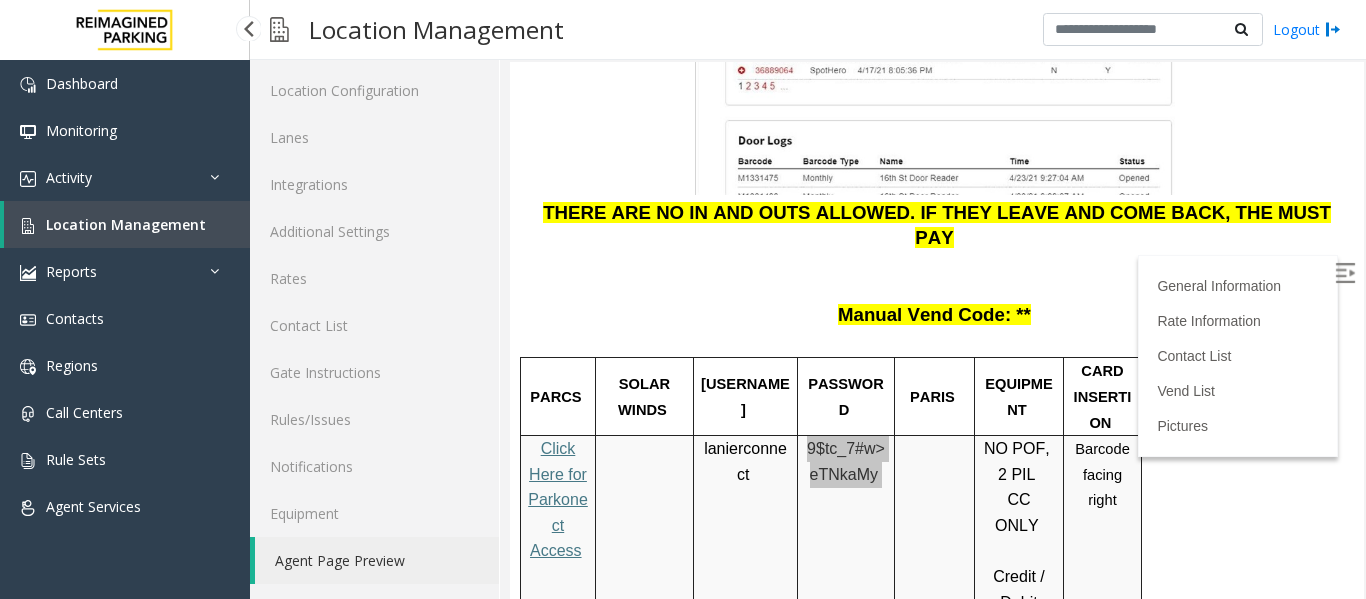click on "Location Management" at bounding box center (127, 224) 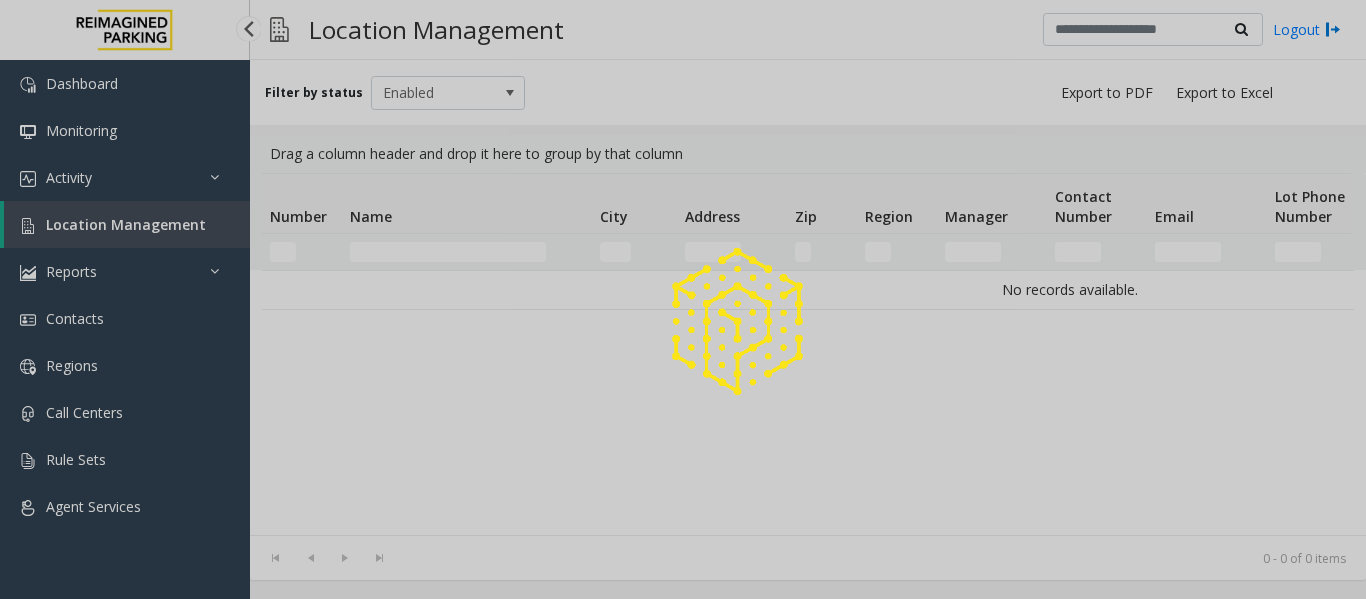 scroll, scrollTop: 0, scrollLeft: 0, axis: both 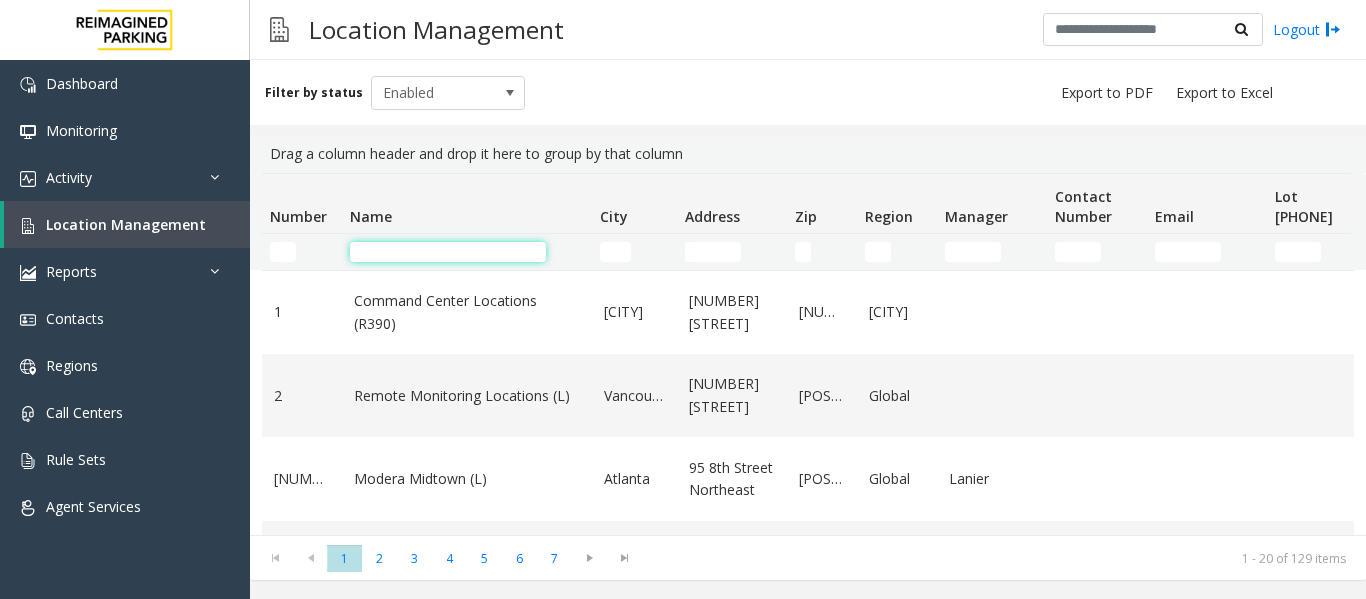 click 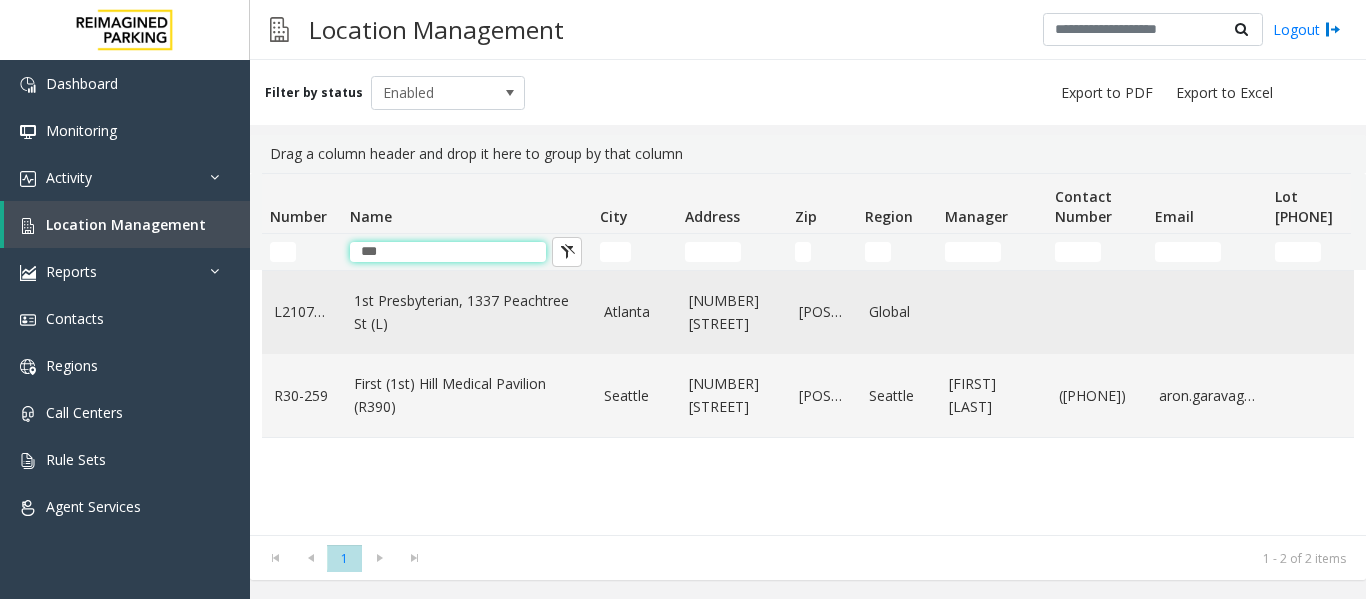 type on "***" 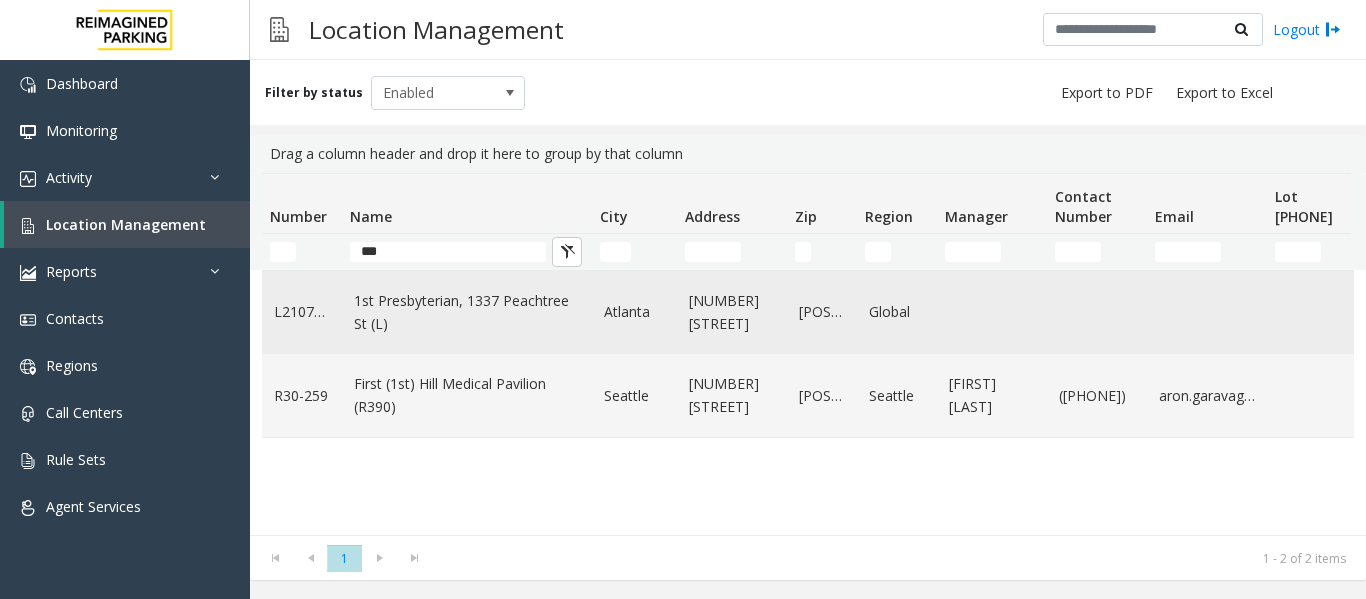 click on "1st Presbyterian, 1337 Peachtree St (L)" 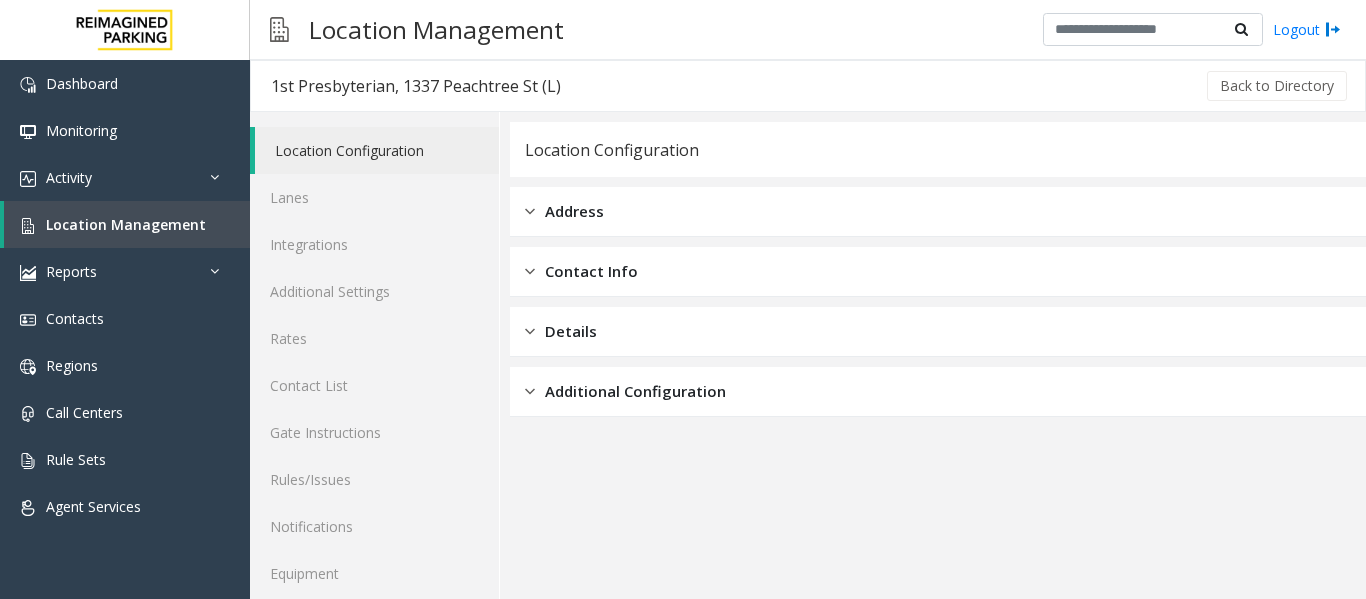 scroll, scrollTop: 60, scrollLeft: 0, axis: vertical 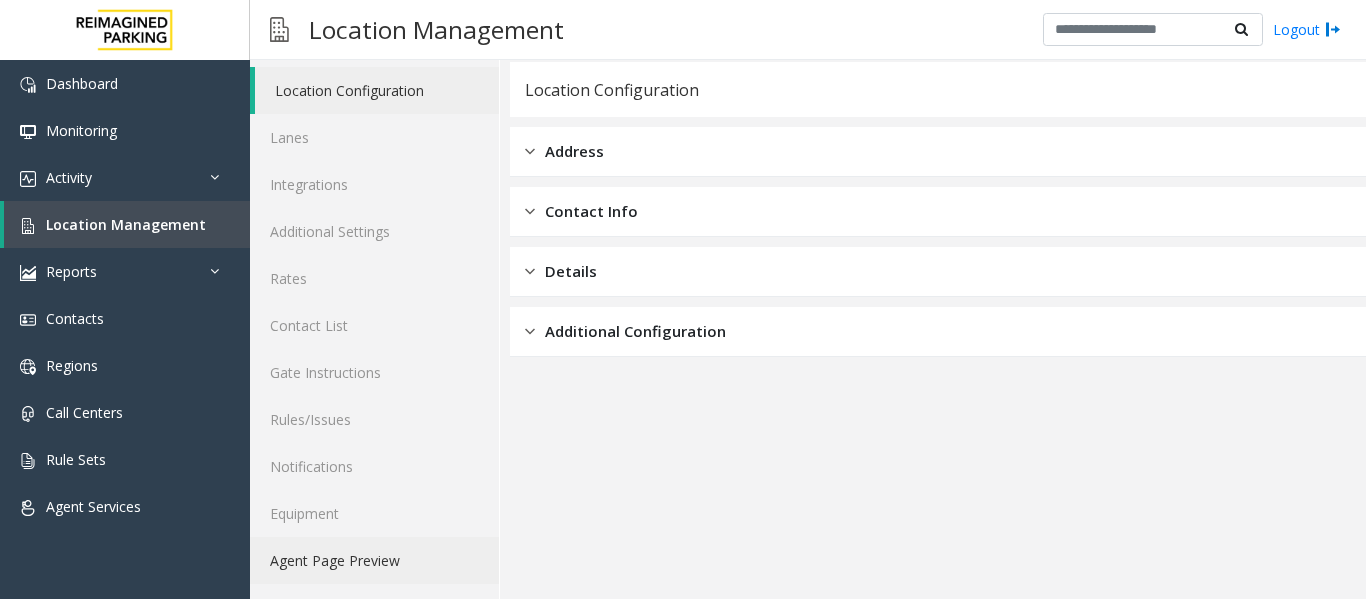 click on "Agent Page Preview" 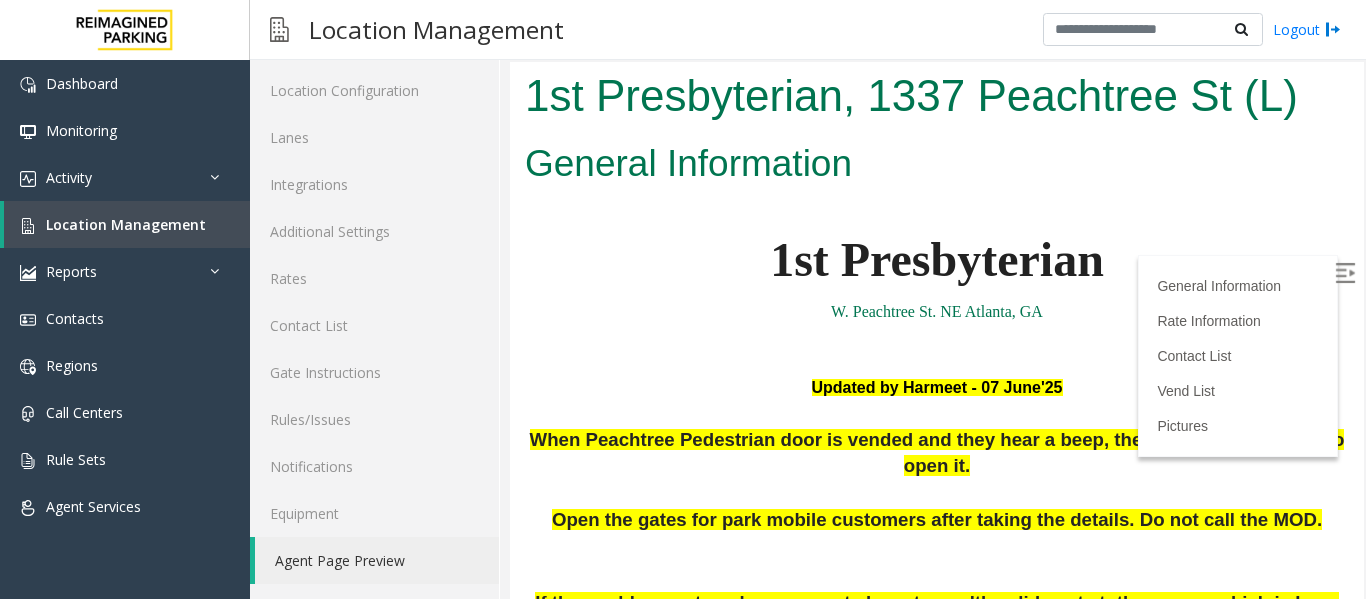 scroll, scrollTop: 0, scrollLeft: 0, axis: both 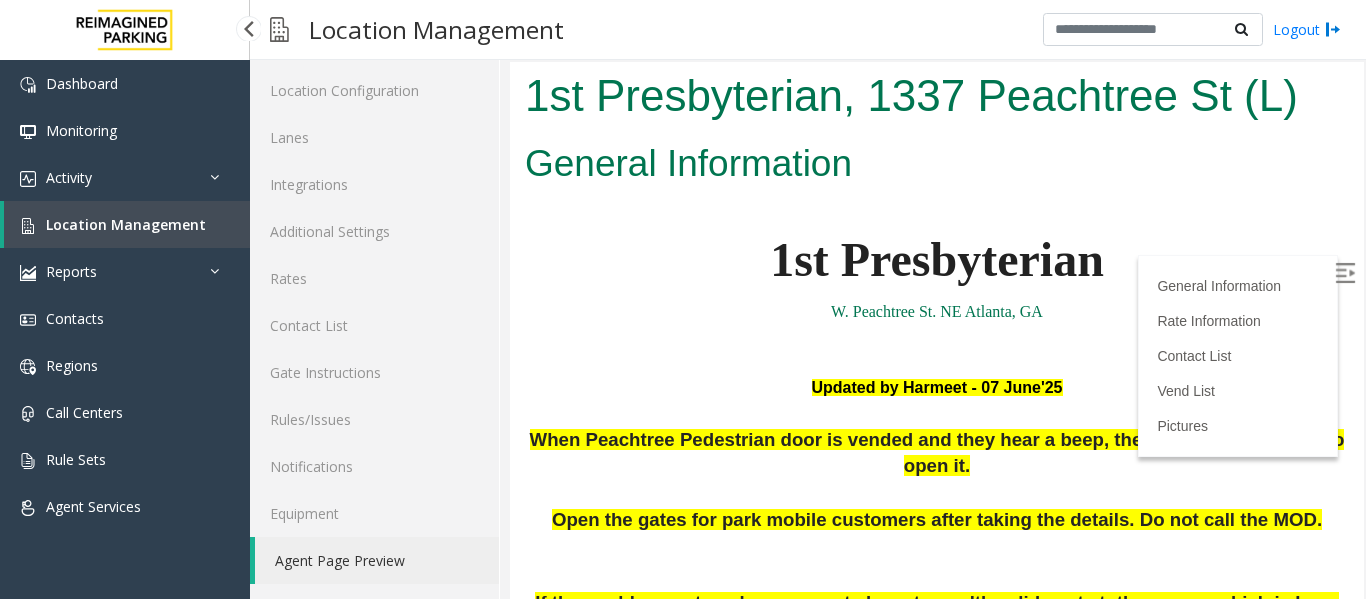 click on "Location Management" at bounding box center (126, 224) 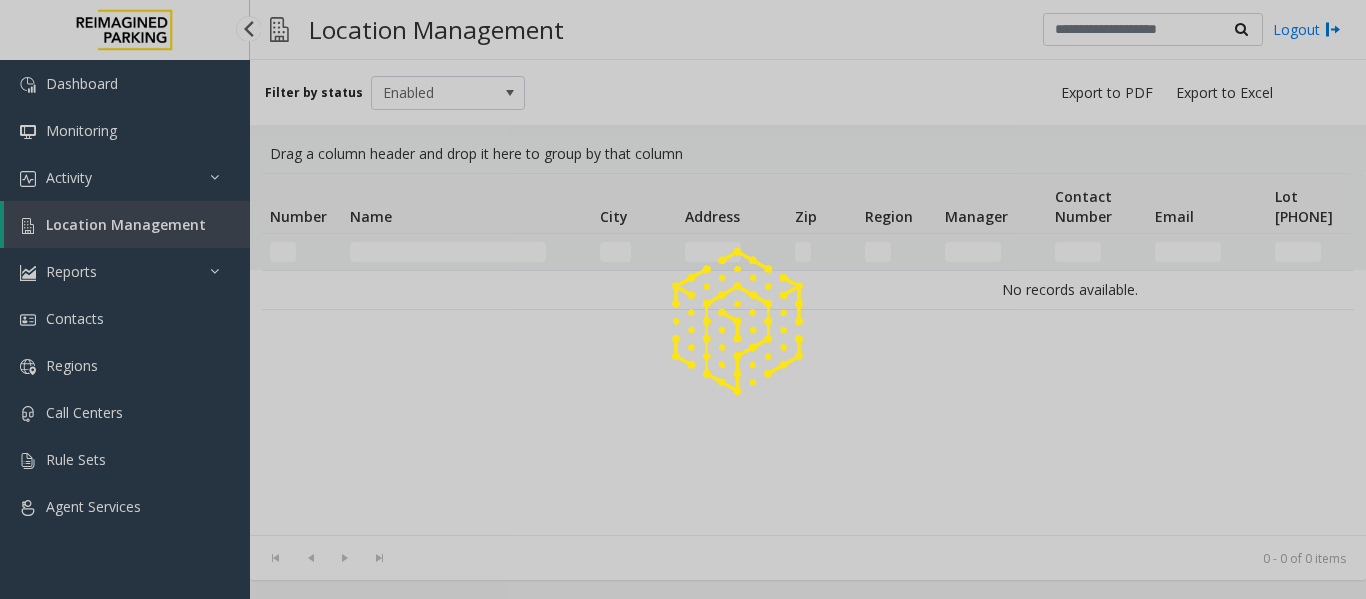 scroll, scrollTop: 0, scrollLeft: 0, axis: both 